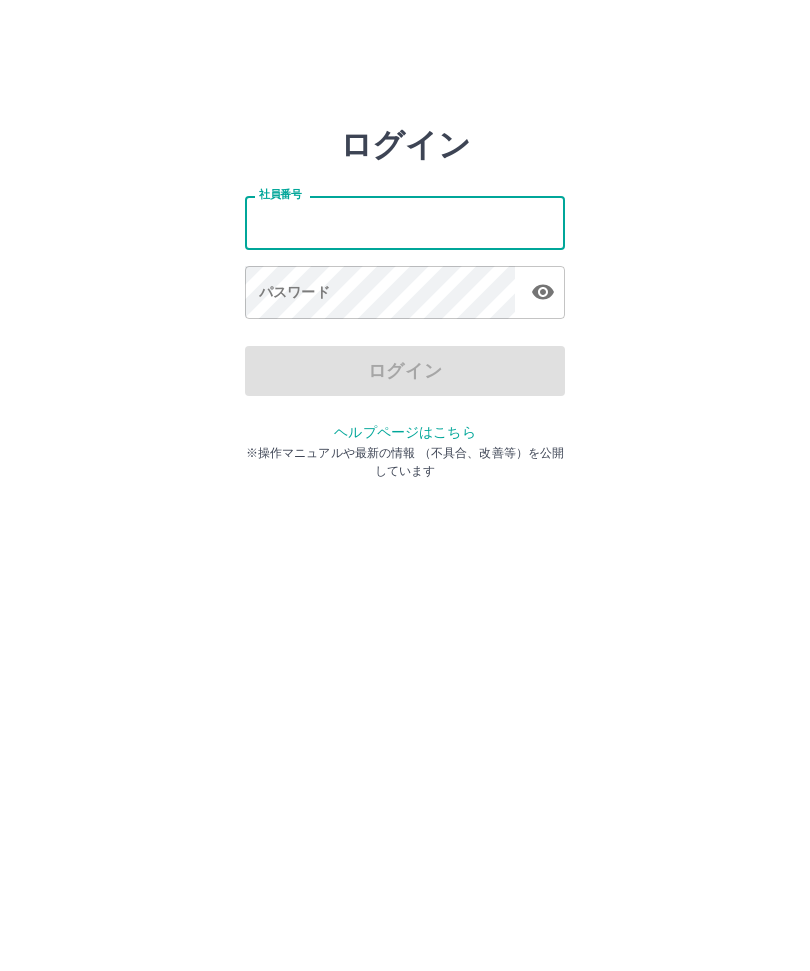 scroll, scrollTop: 0, scrollLeft: 0, axis: both 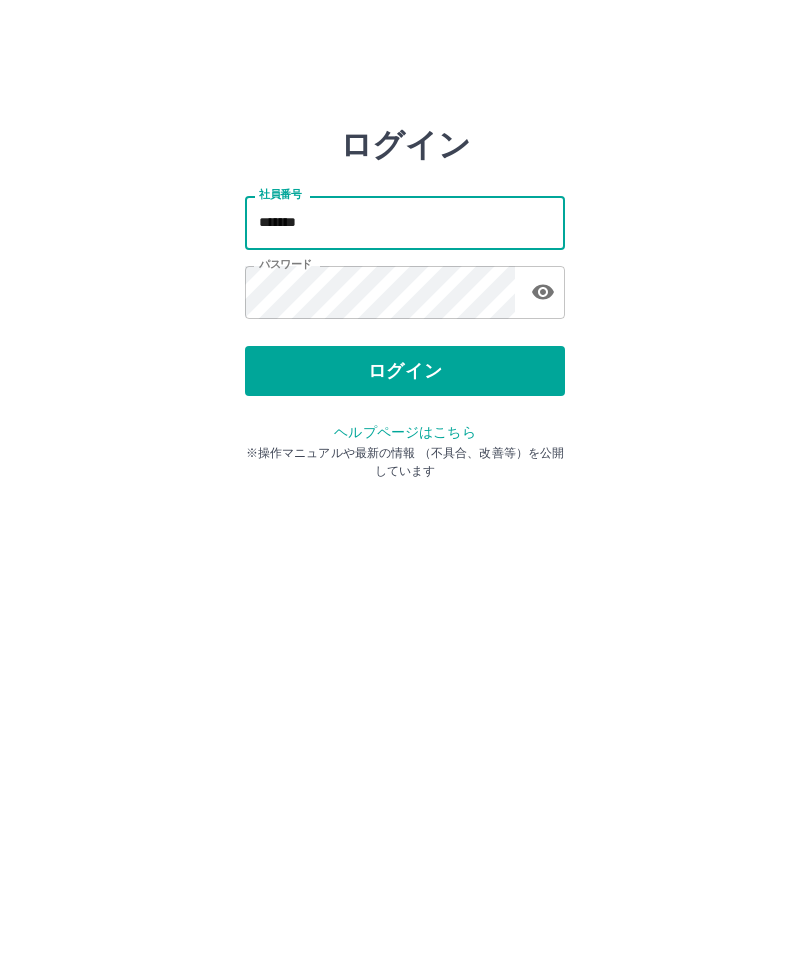 click on "ログイン" at bounding box center [405, 145] 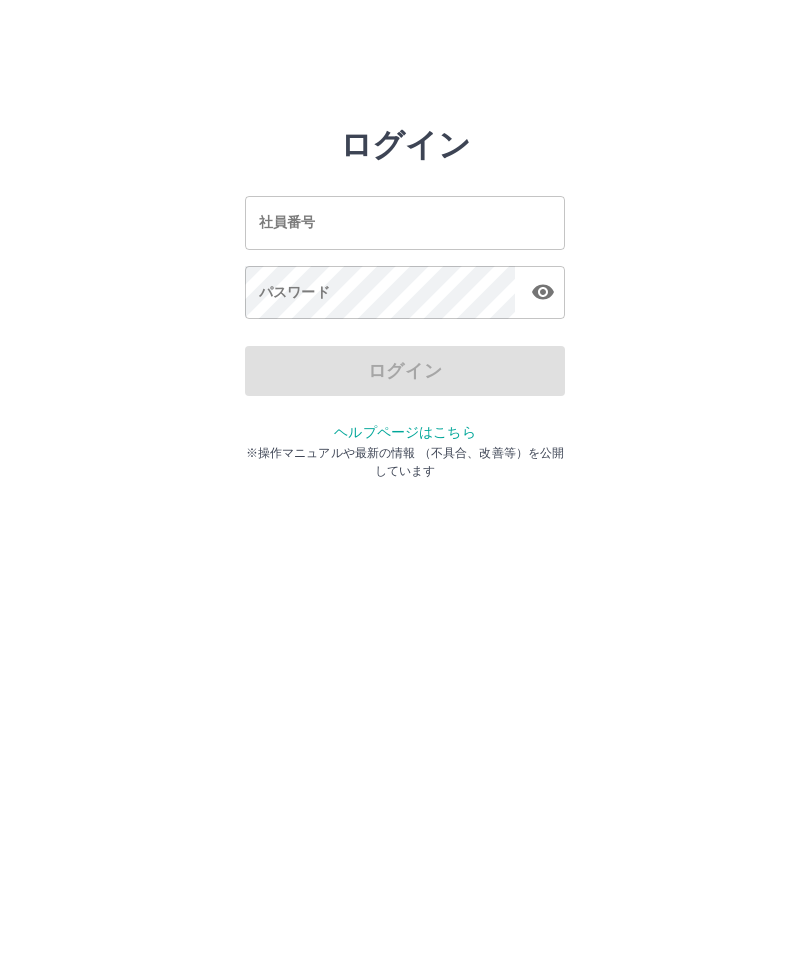 scroll, scrollTop: 0, scrollLeft: 0, axis: both 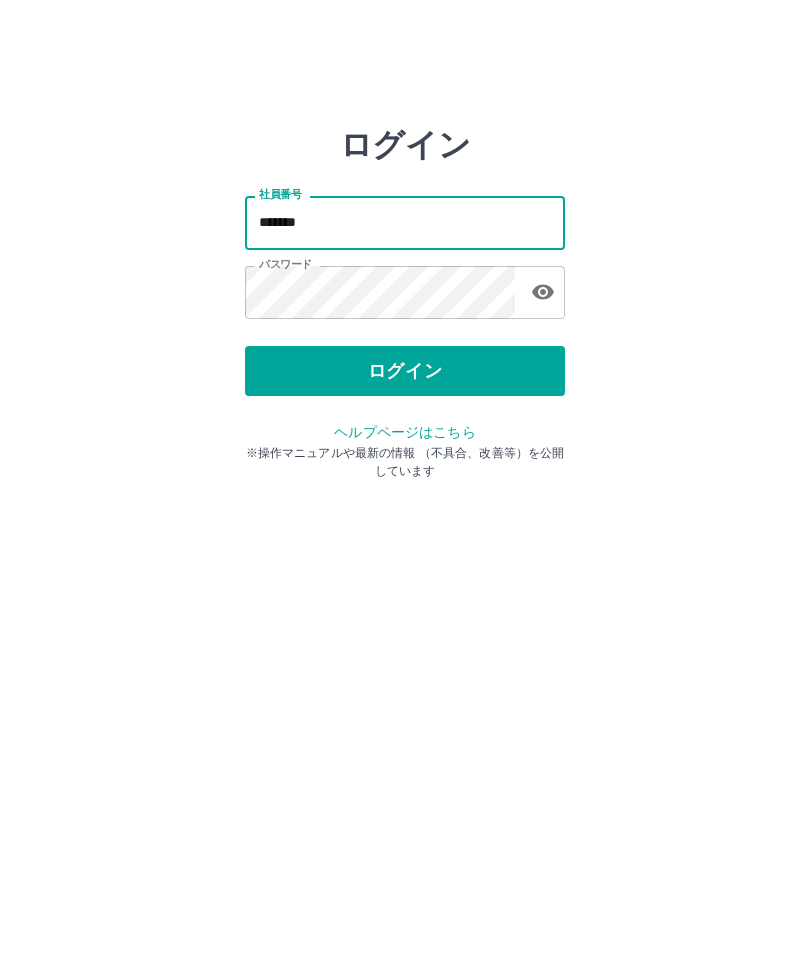 click on "*******" at bounding box center [405, 222] 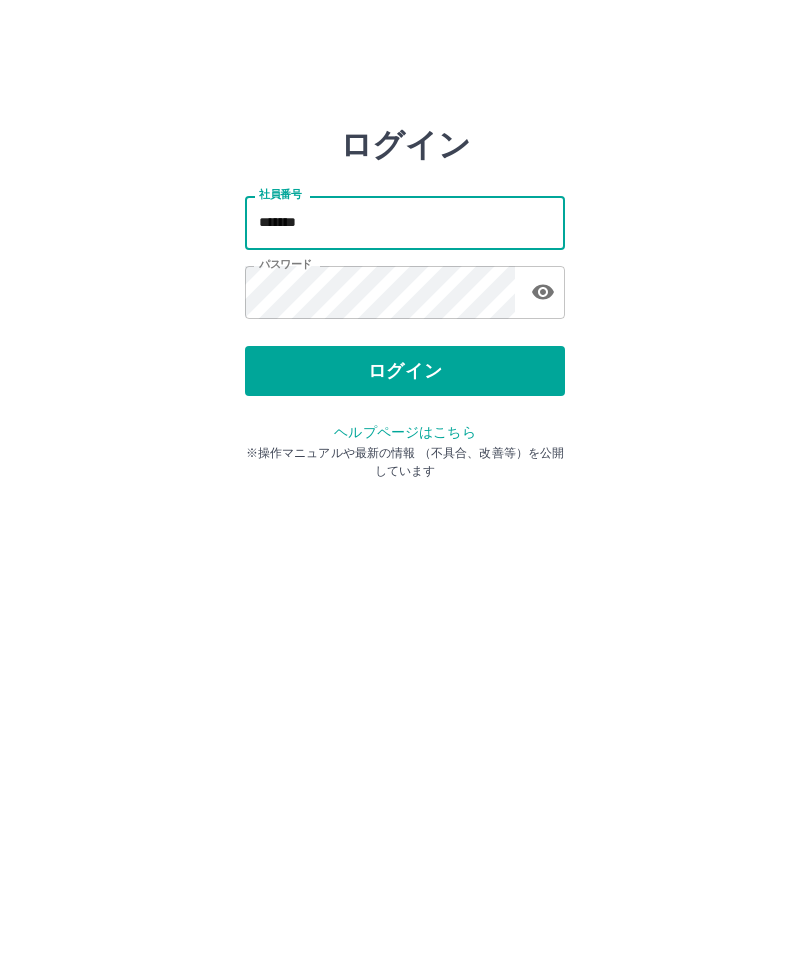 type on "*******" 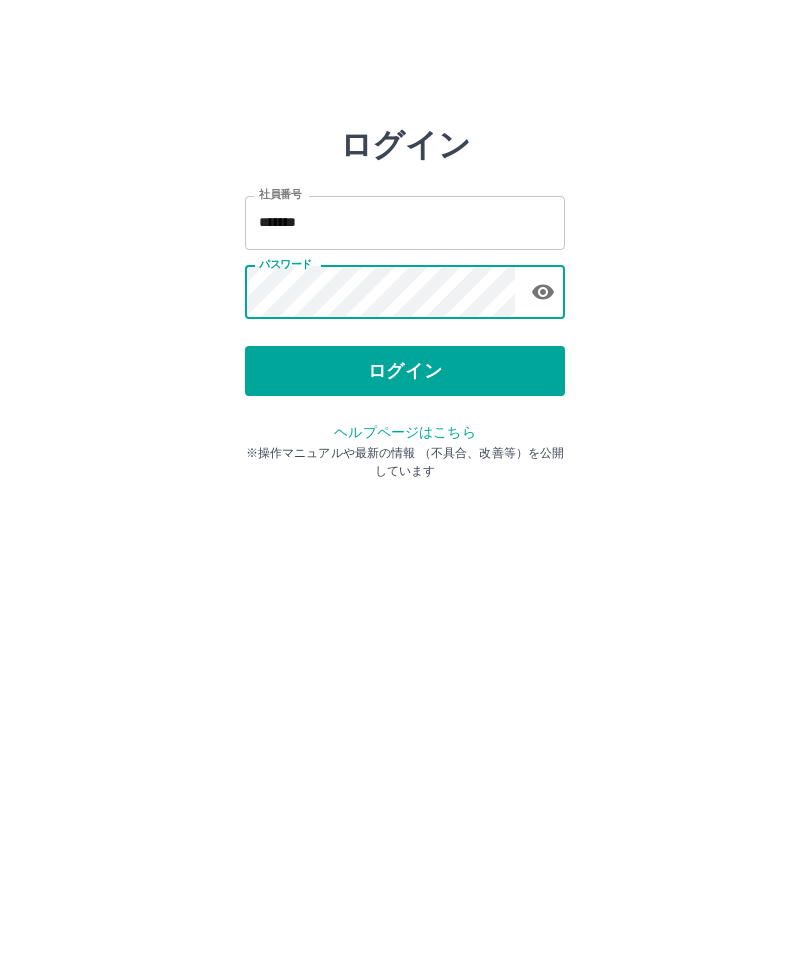 click on "ログイン" at bounding box center [405, 371] 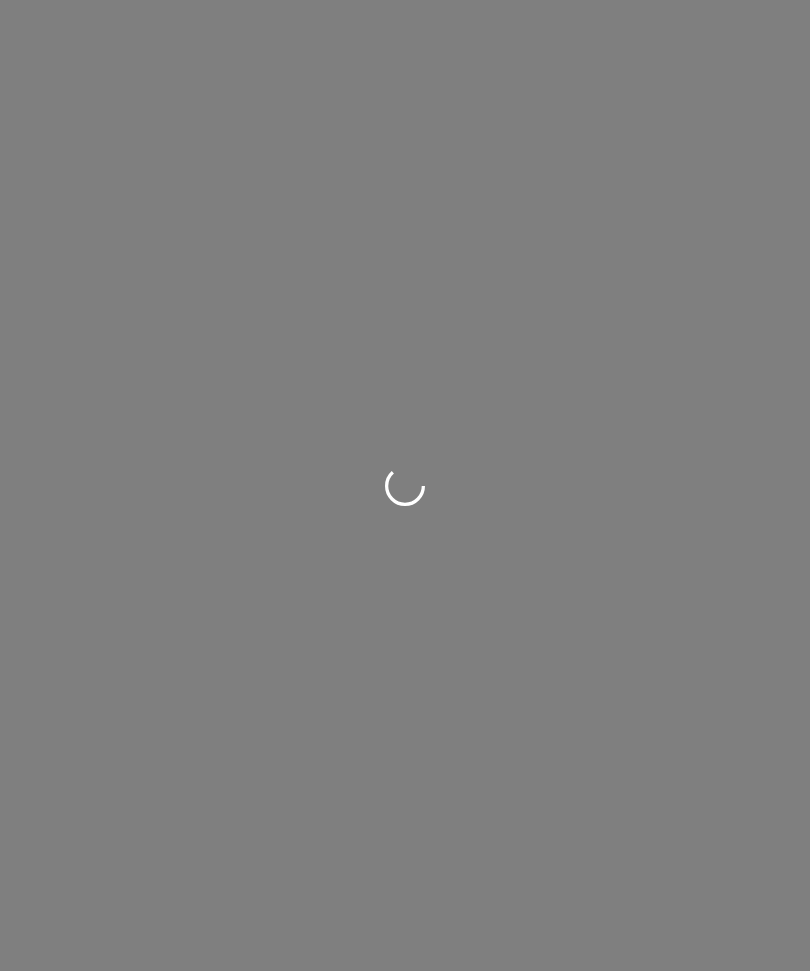 scroll, scrollTop: 0, scrollLeft: 0, axis: both 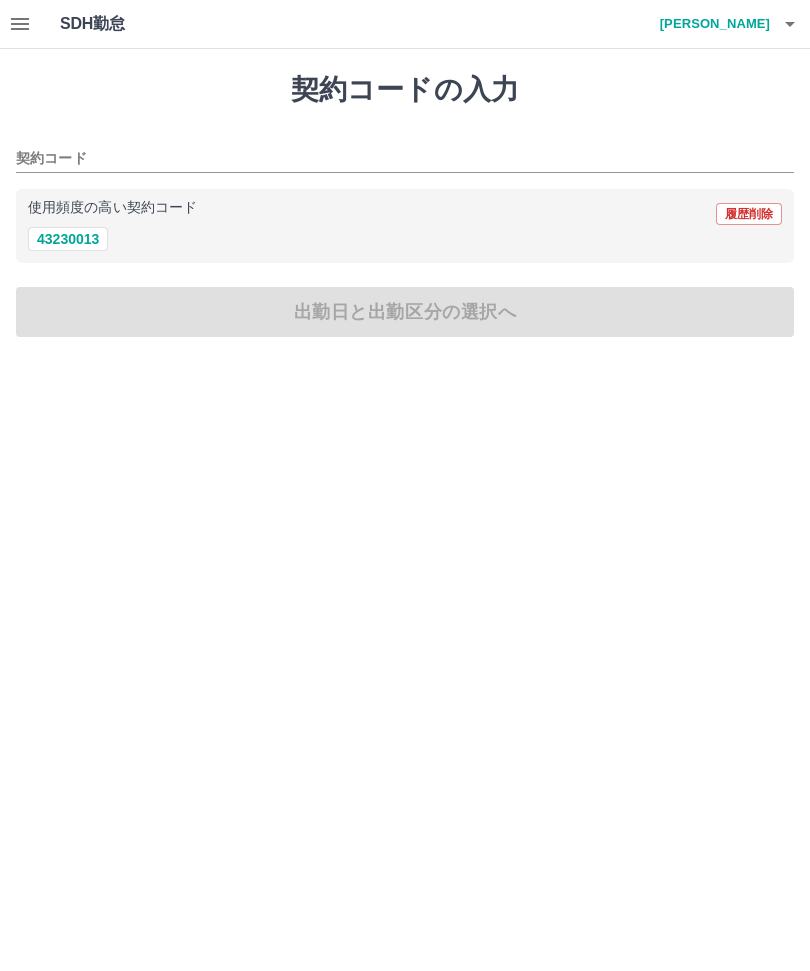 click on "43230013" at bounding box center (405, 239) 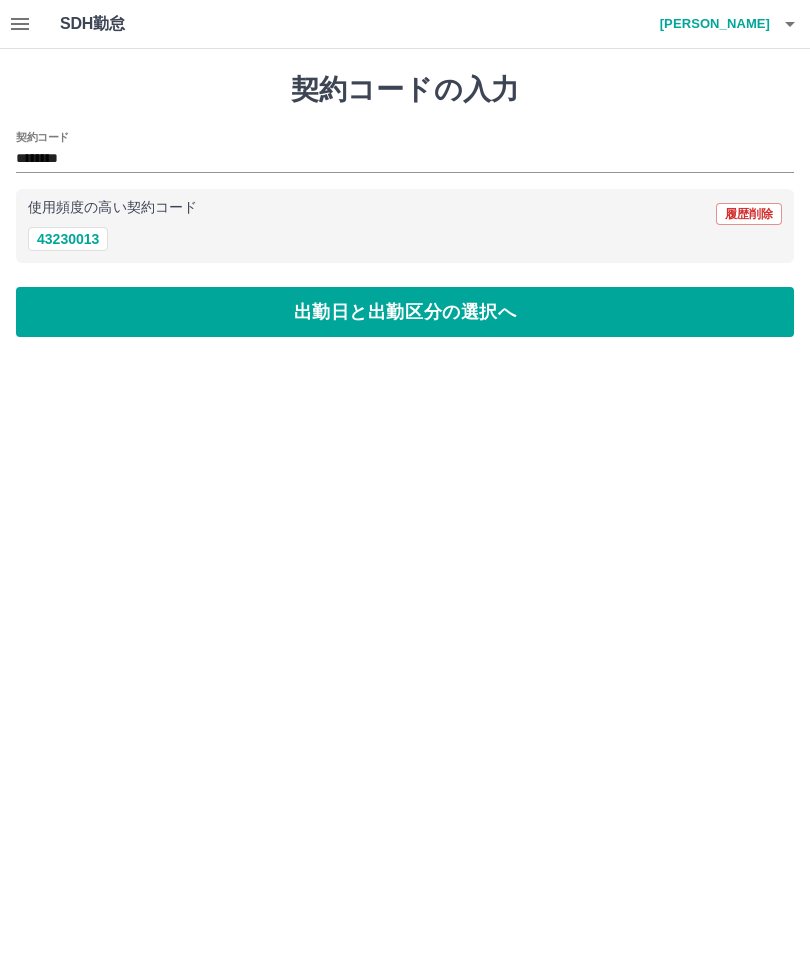 click on "出勤日と出勤区分の選択へ" at bounding box center [405, 312] 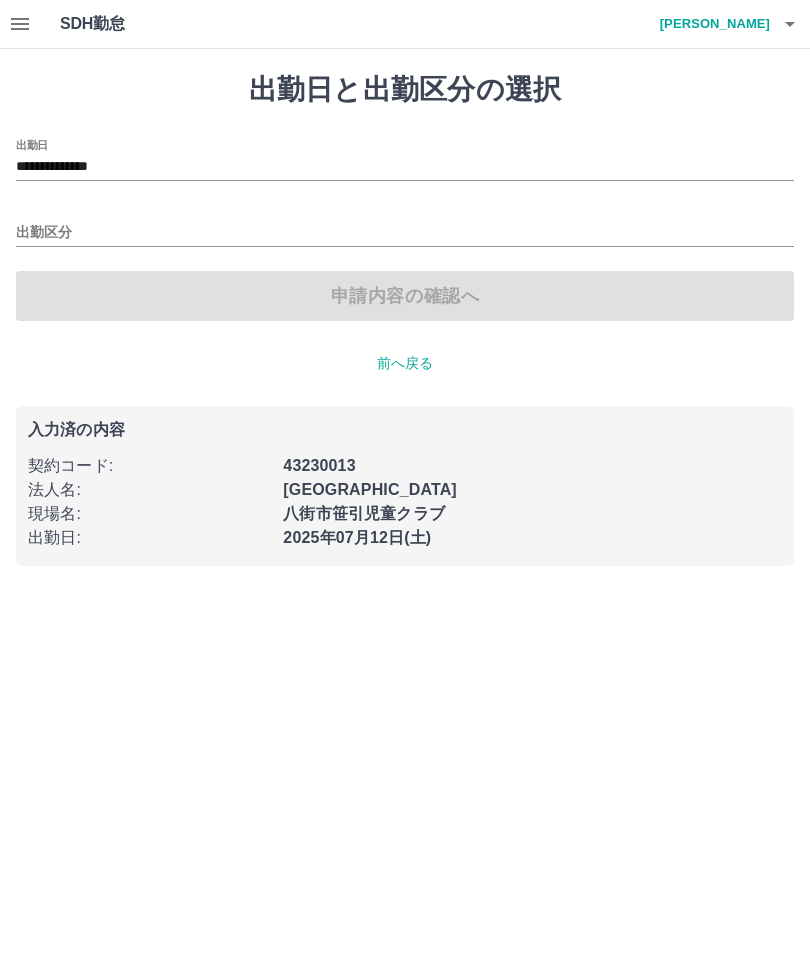click on "出勤区分" at bounding box center [405, 233] 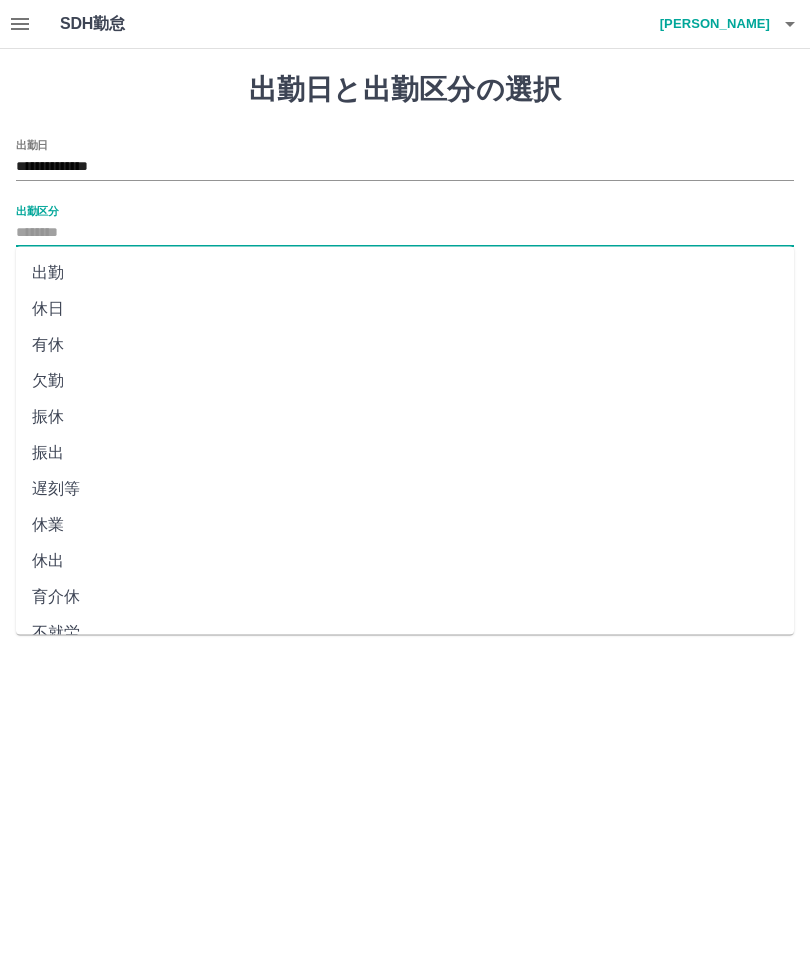 click on "出勤" at bounding box center [405, 273] 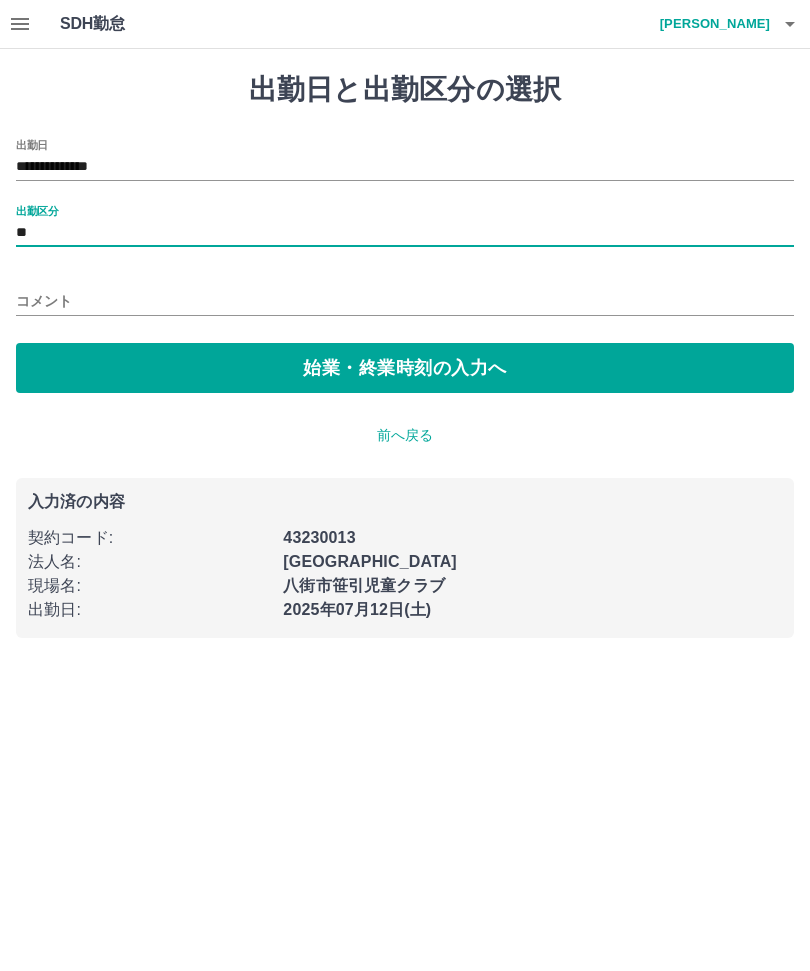 click on "始業・終業時刻の入力へ" at bounding box center [405, 368] 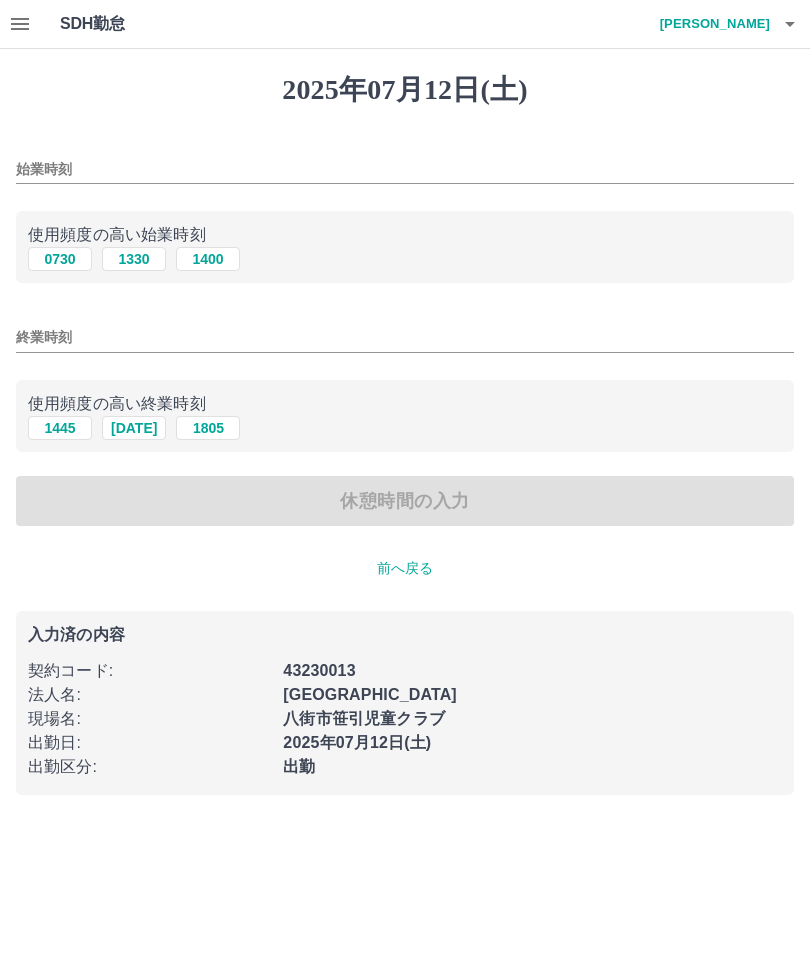 click on "始業時刻" at bounding box center (405, 163) 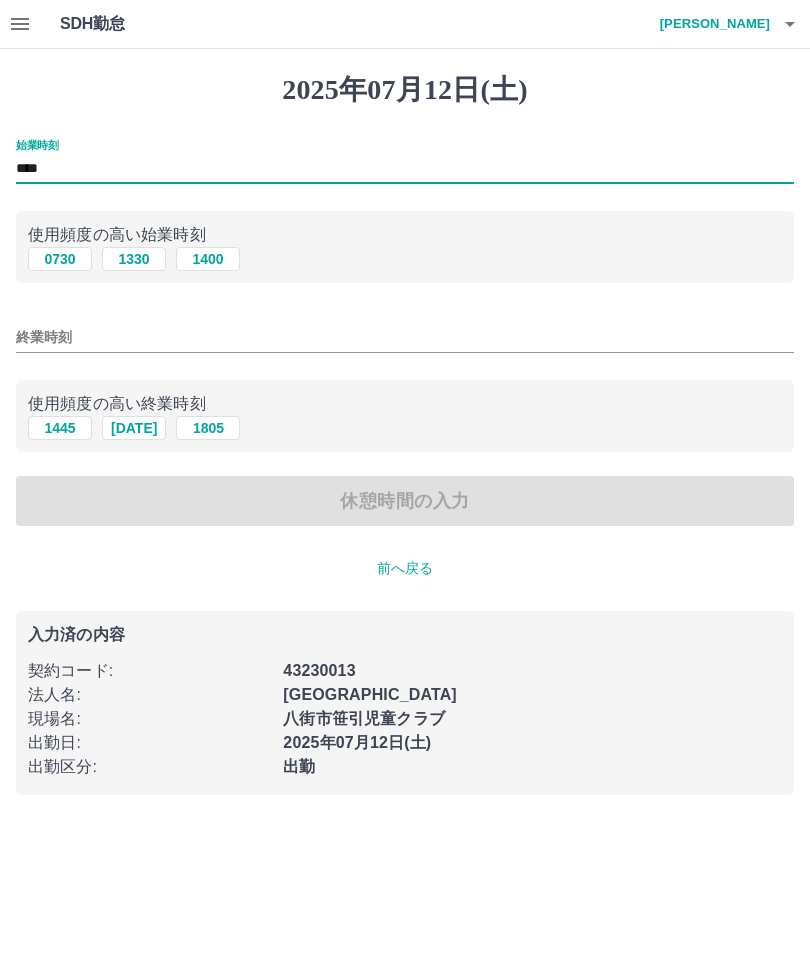 type on "****" 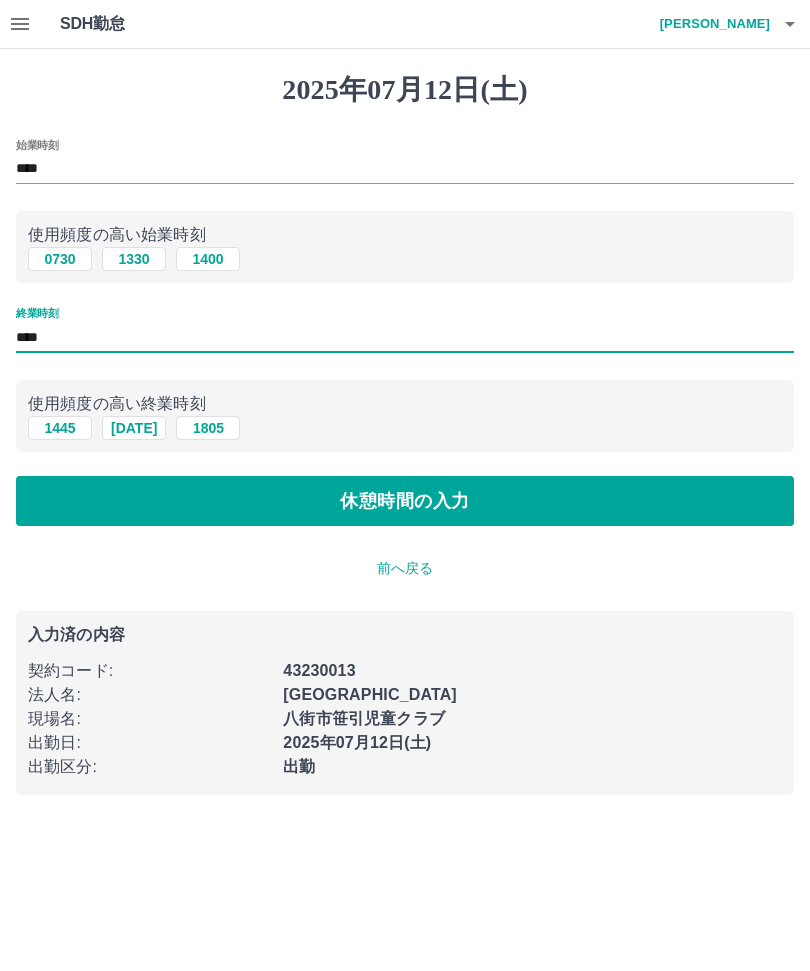 type on "****" 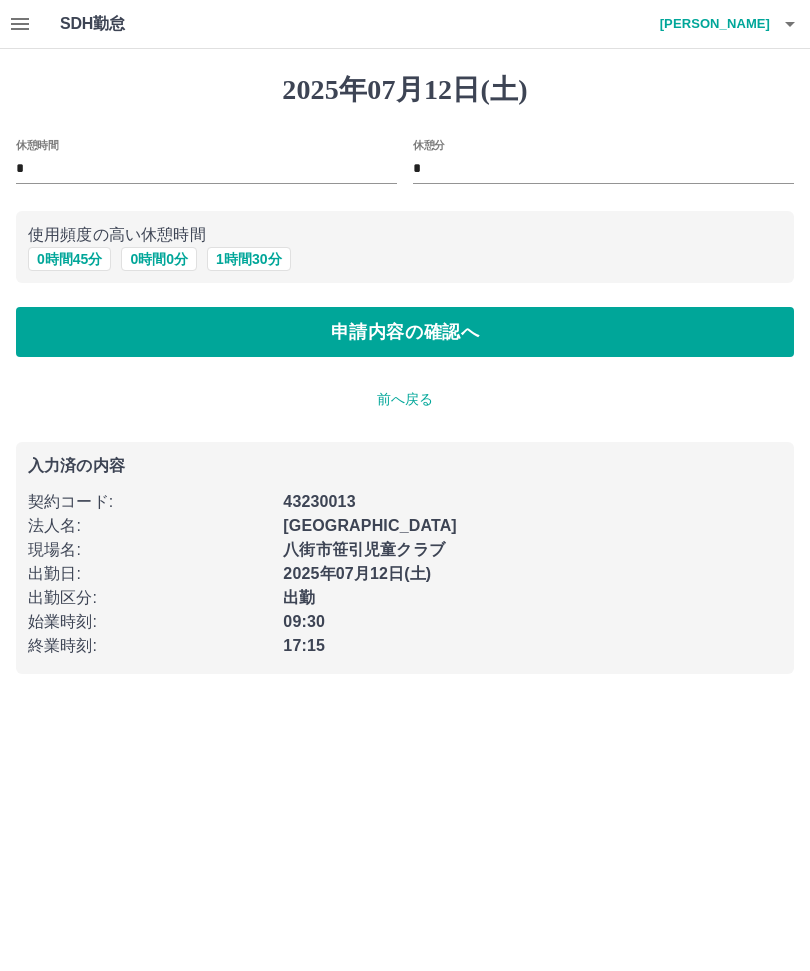 click on "0 時間 45 分" at bounding box center [69, 259] 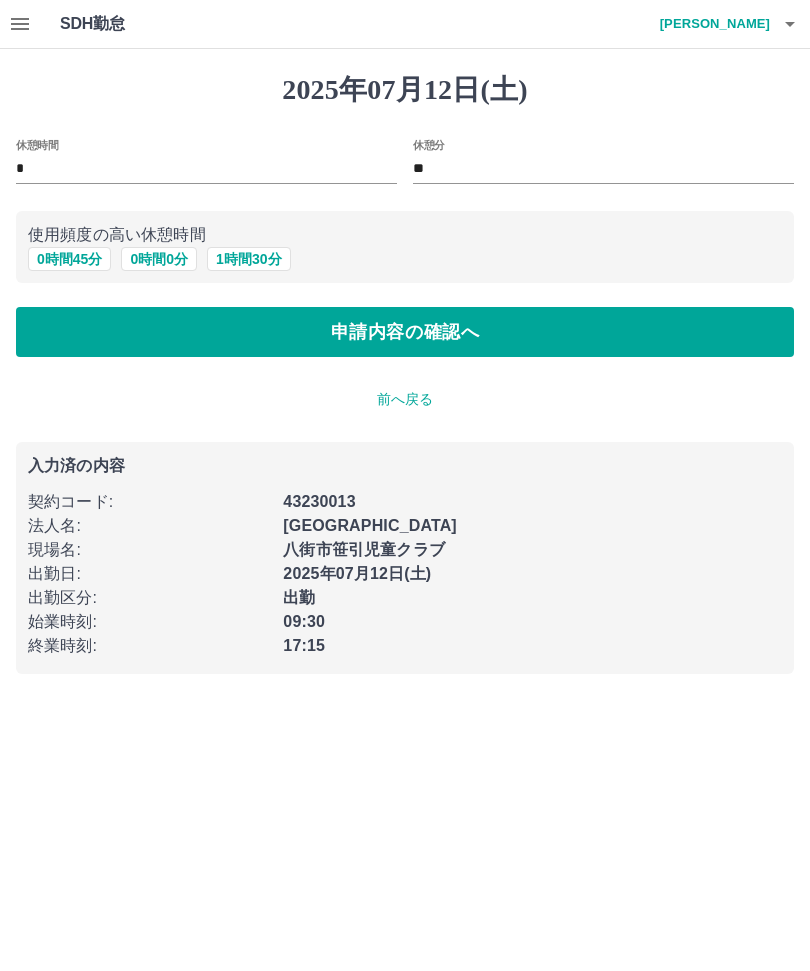 click on "申請内容の確認へ" at bounding box center (405, 332) 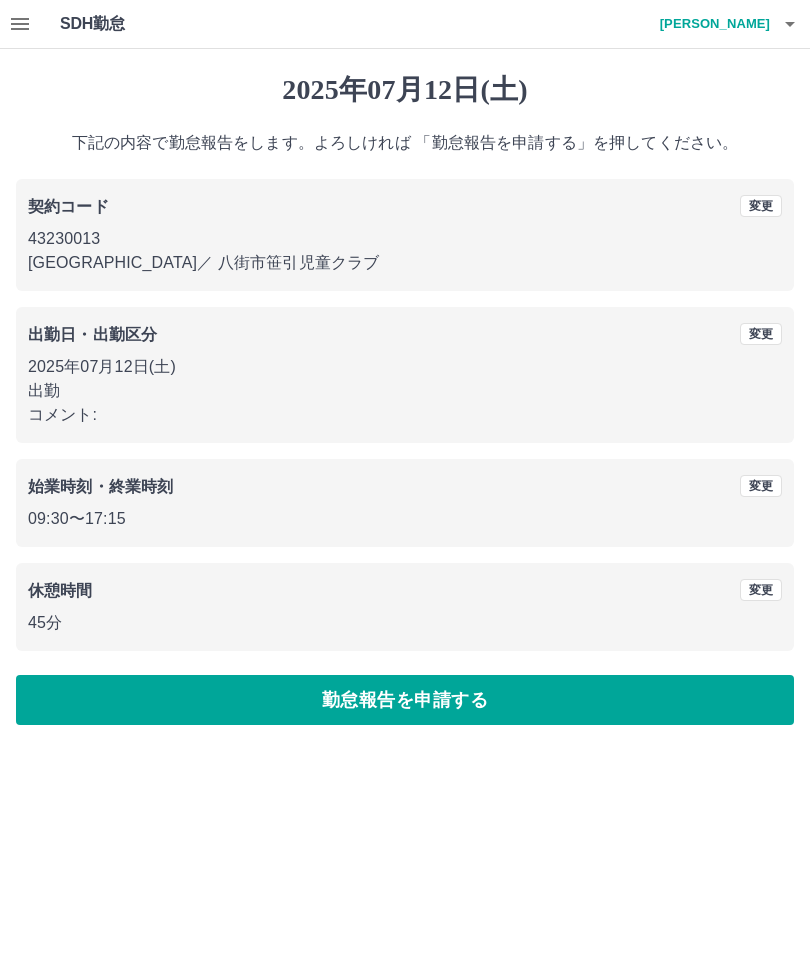 click on "契約コード 変更 43230013 八街市  ／   八街市笹引児童クラブ 出勤日・出勤区分 変更 2025年07月12日(土) 出勤 コメント:  始業時刻・終業時刻 変更 09:30 〜 17:15 休憩時間 変更 45分" at bounding box center [405, 415] 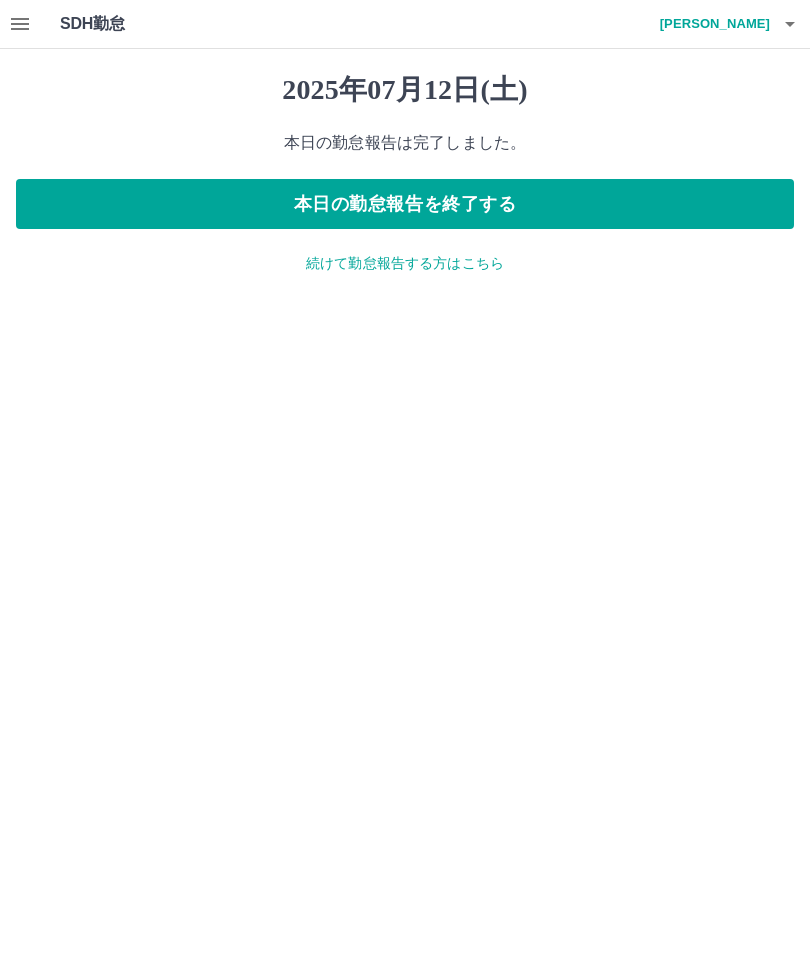 click on "本日の勤怠報告を終了する" at bounding box center [405, 204] 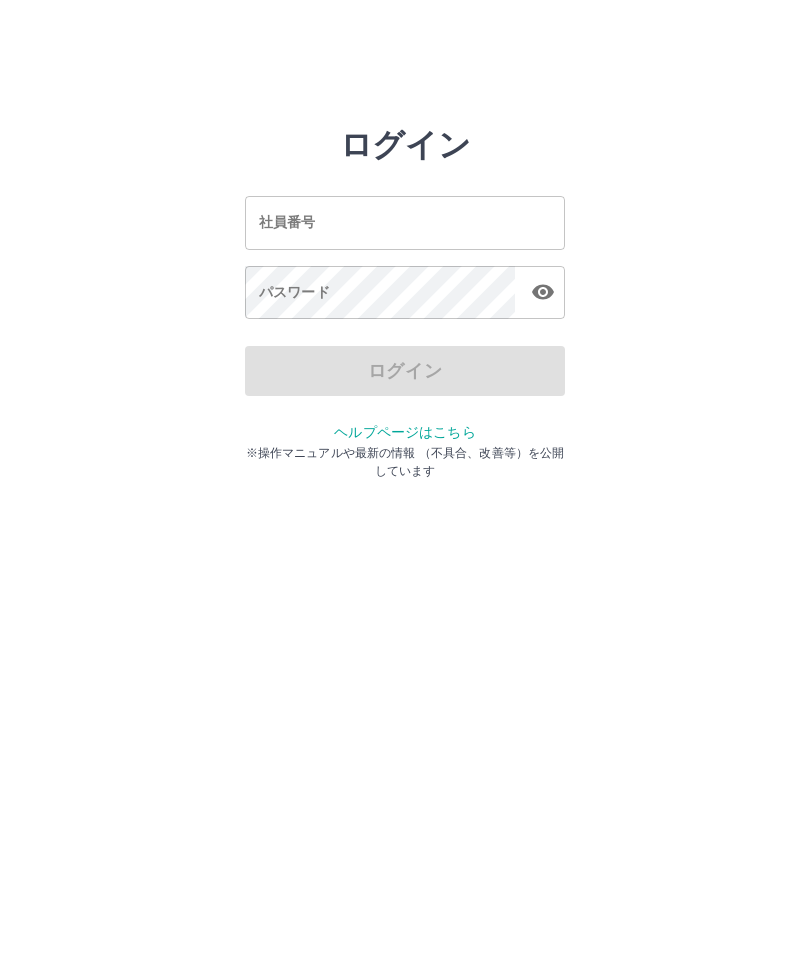 scroll, scrollTop: 0, scrollLeft: 0, axis: both 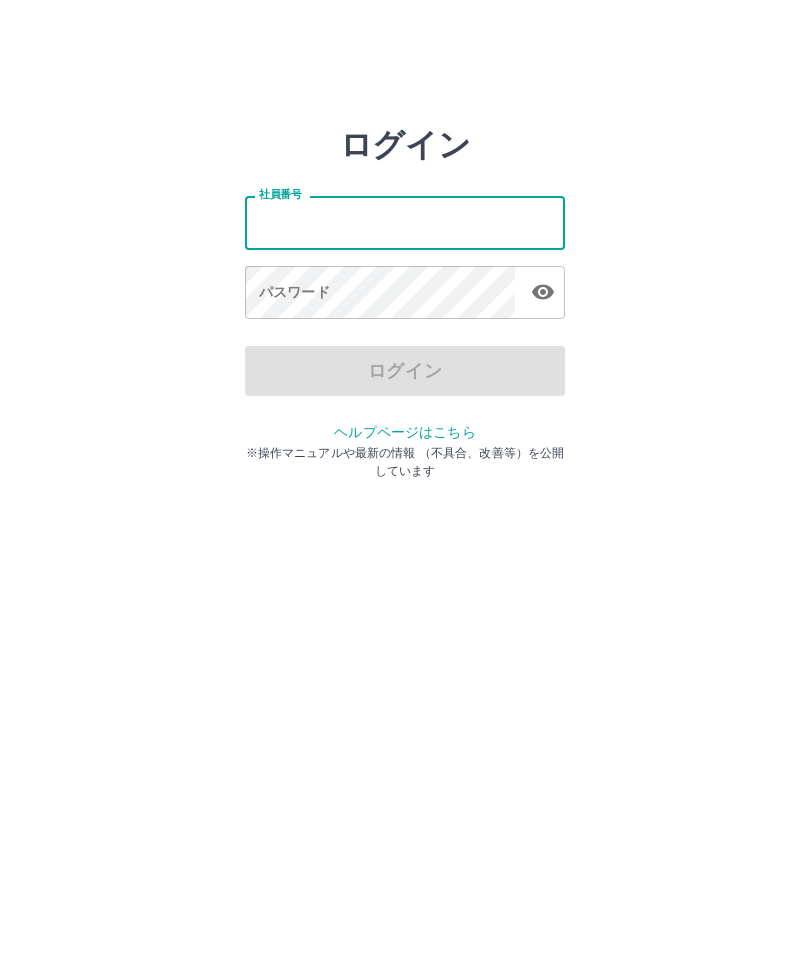 click on "ログイン 社員番号 社員番号 パスワード パスワード ログイン ヘルプページはこちら ※操作マニュアルや最新の情報 （不具合、改善等）を公開しています" at bounding box center (405, 223) 